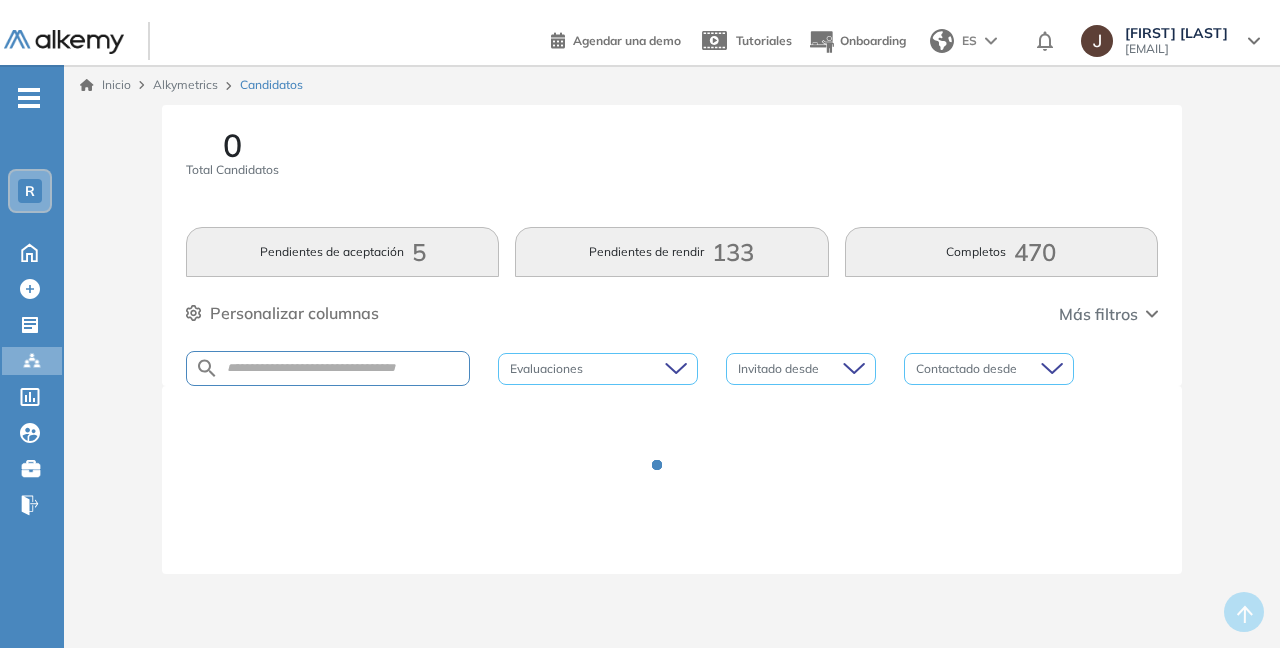 scroll, scrollTop: 0, scrollLeft: 0, axis: both 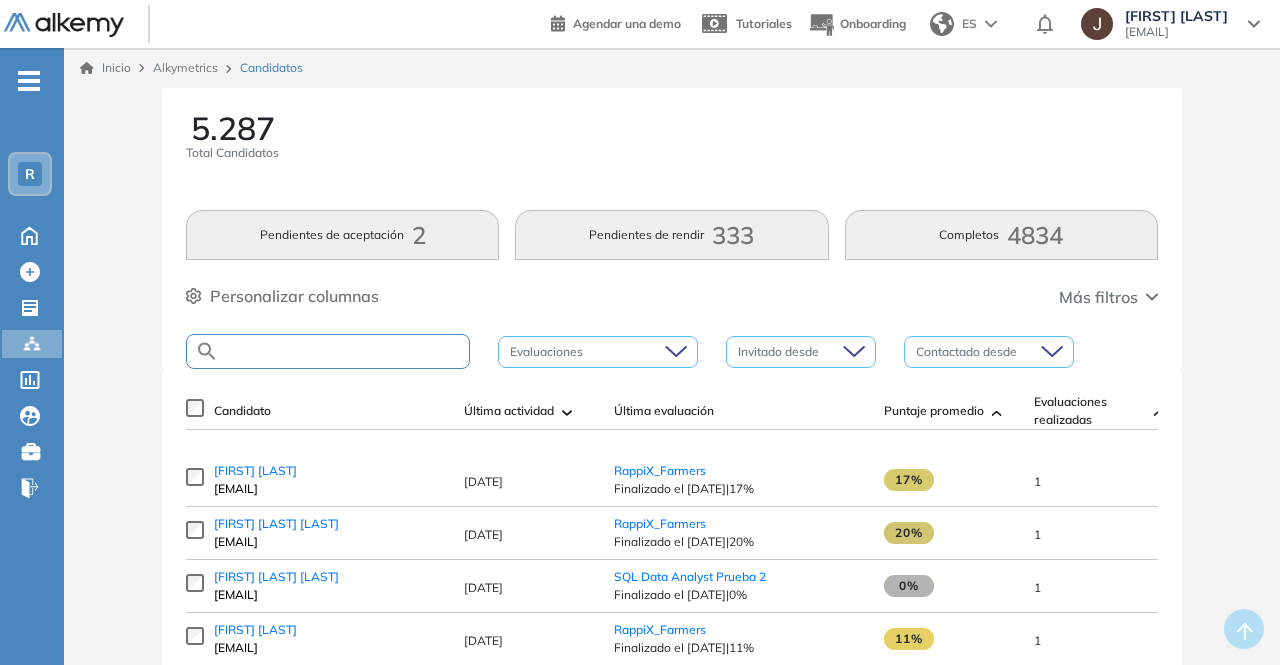 click at bounding box center [344, 351] 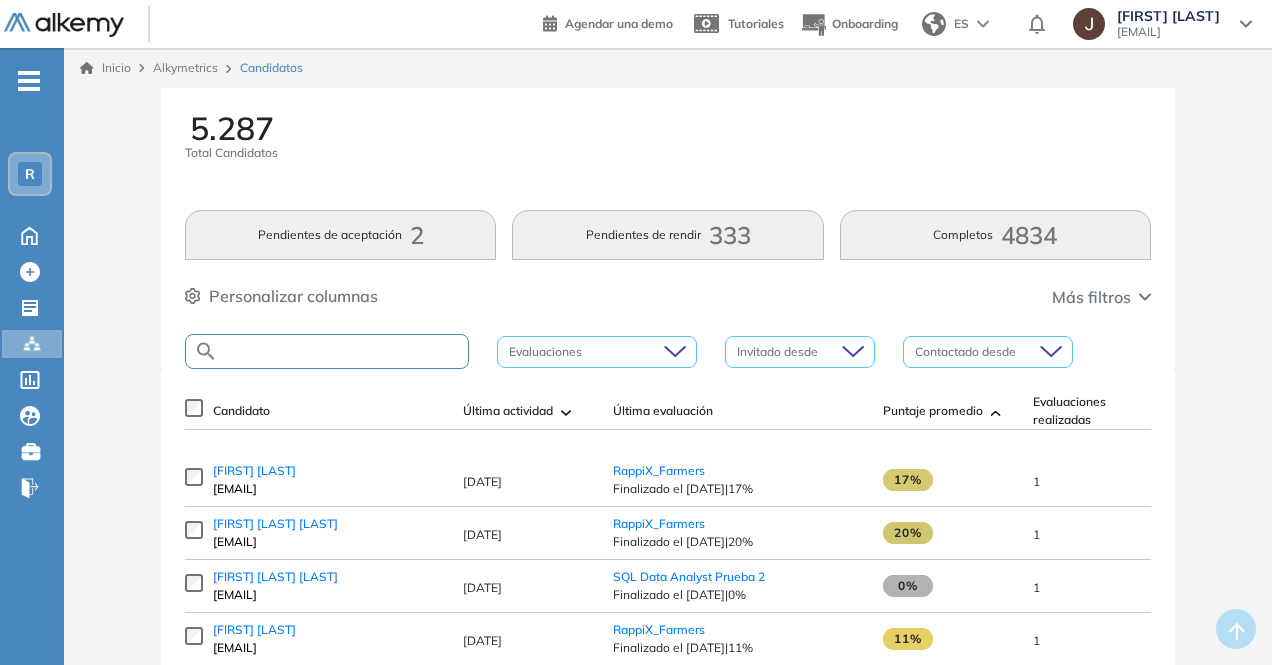 paste on "**********" 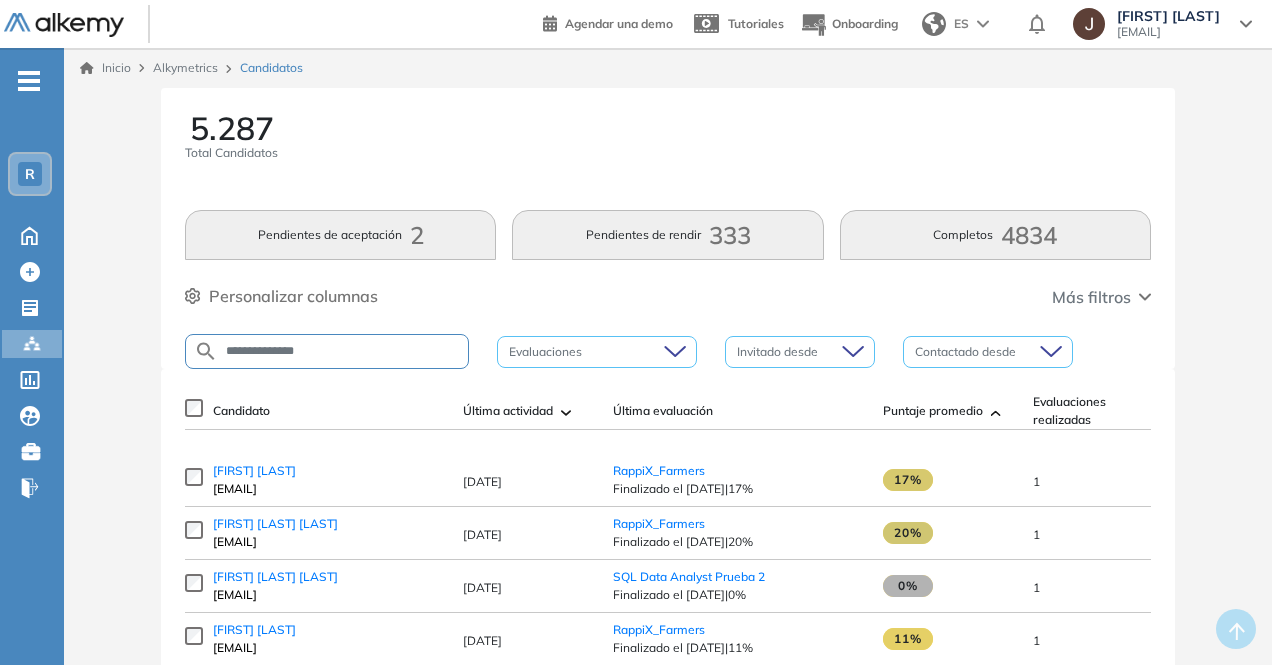 type on "**********" 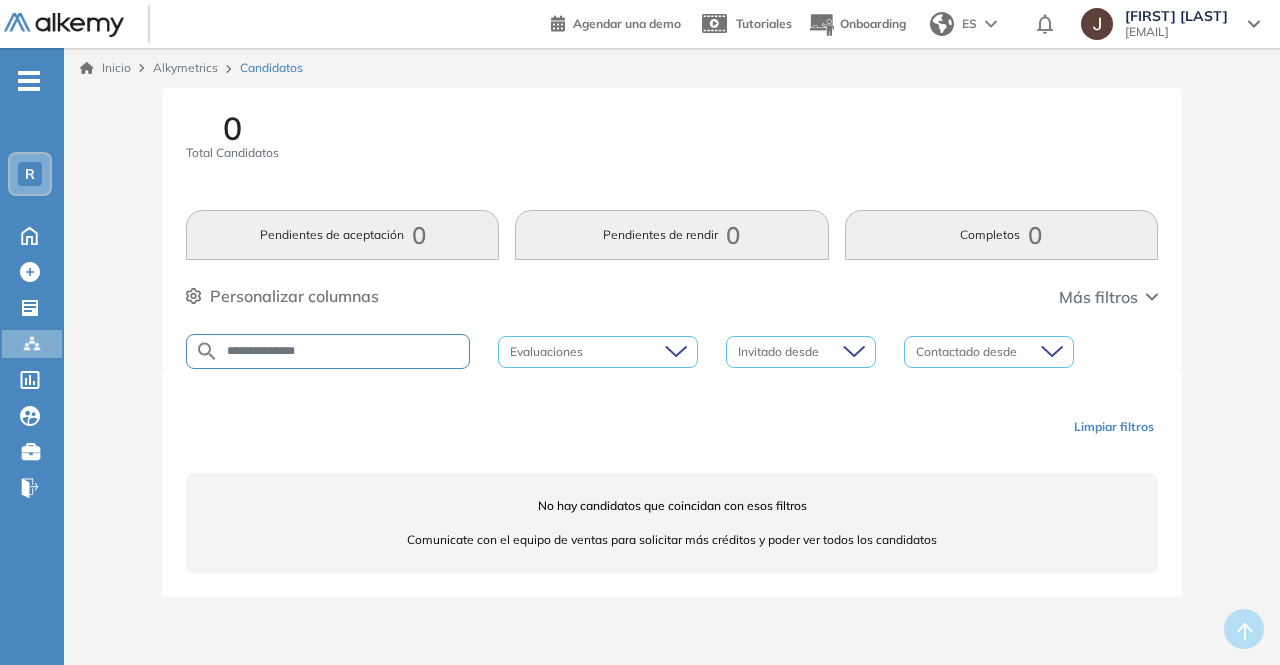 drag, startPoint x: 388, startPoint y: 349, endPoint x: 150, endPoint y: 337, distance: 238.30232 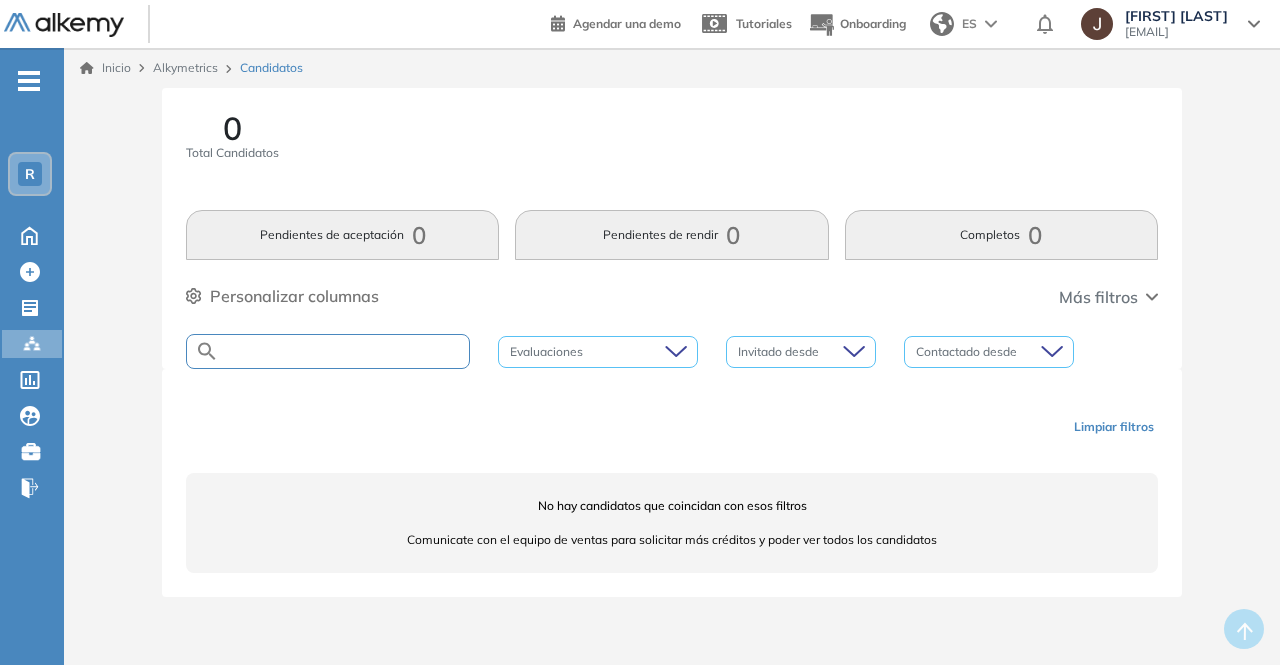 paste on "**********" 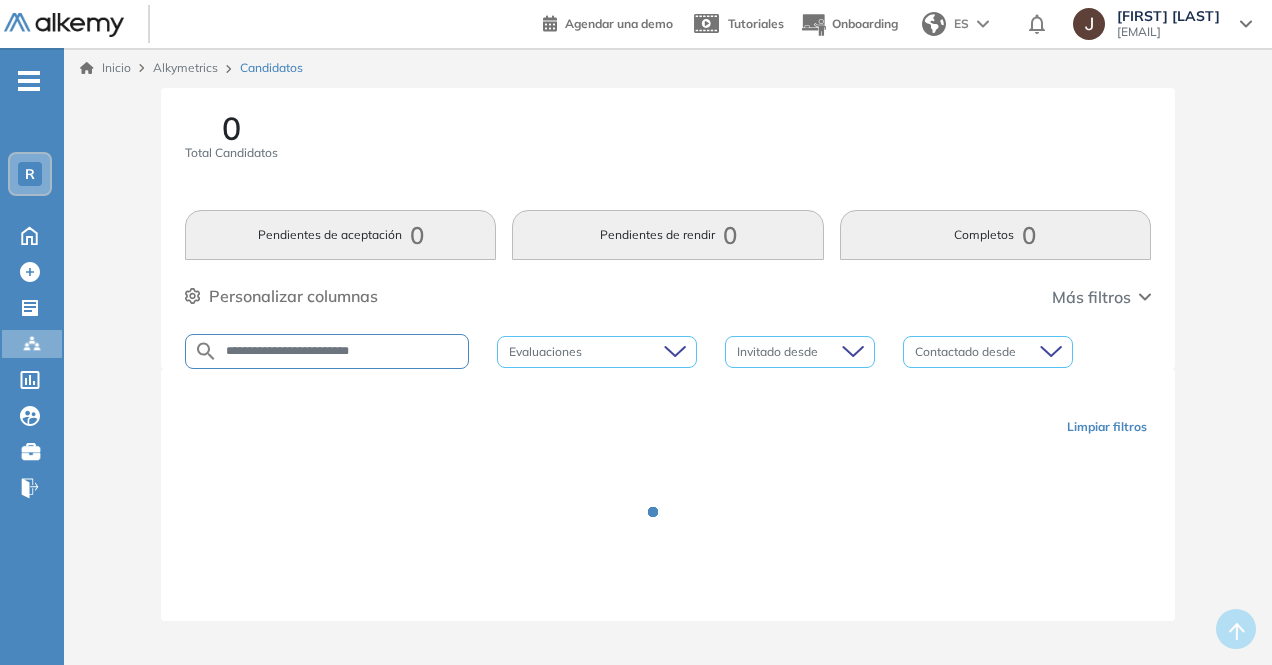 click on "**********" at bounding box center (343, 351) 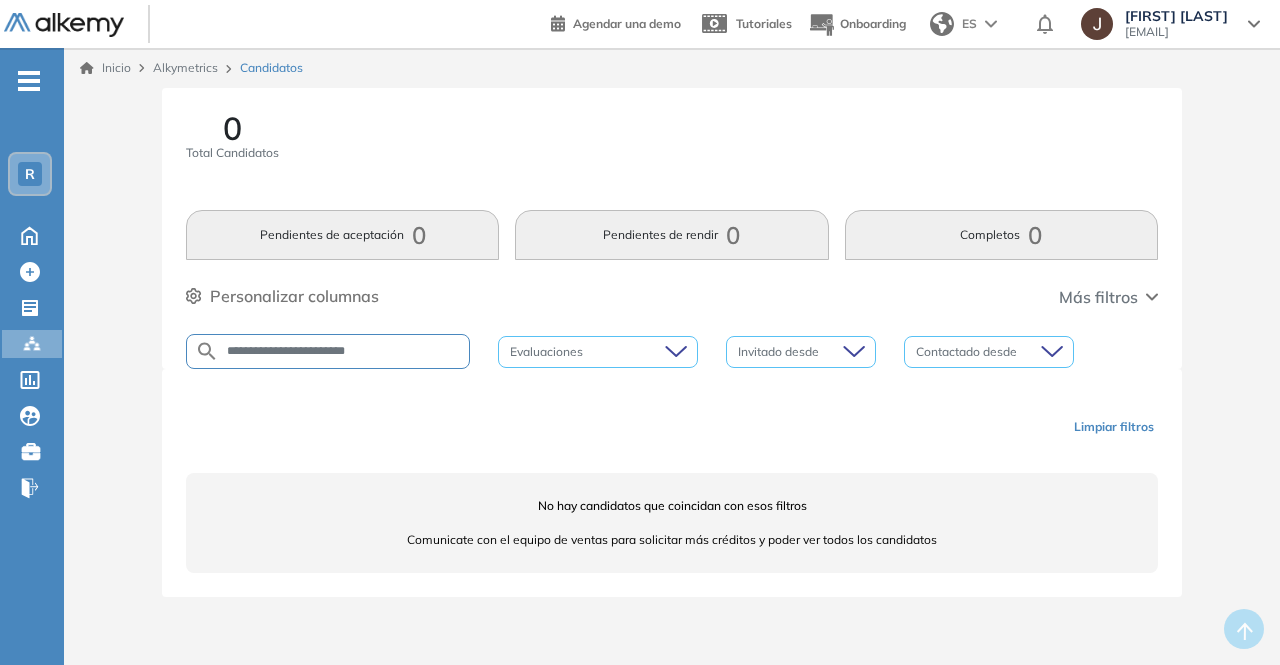 type on "**********" 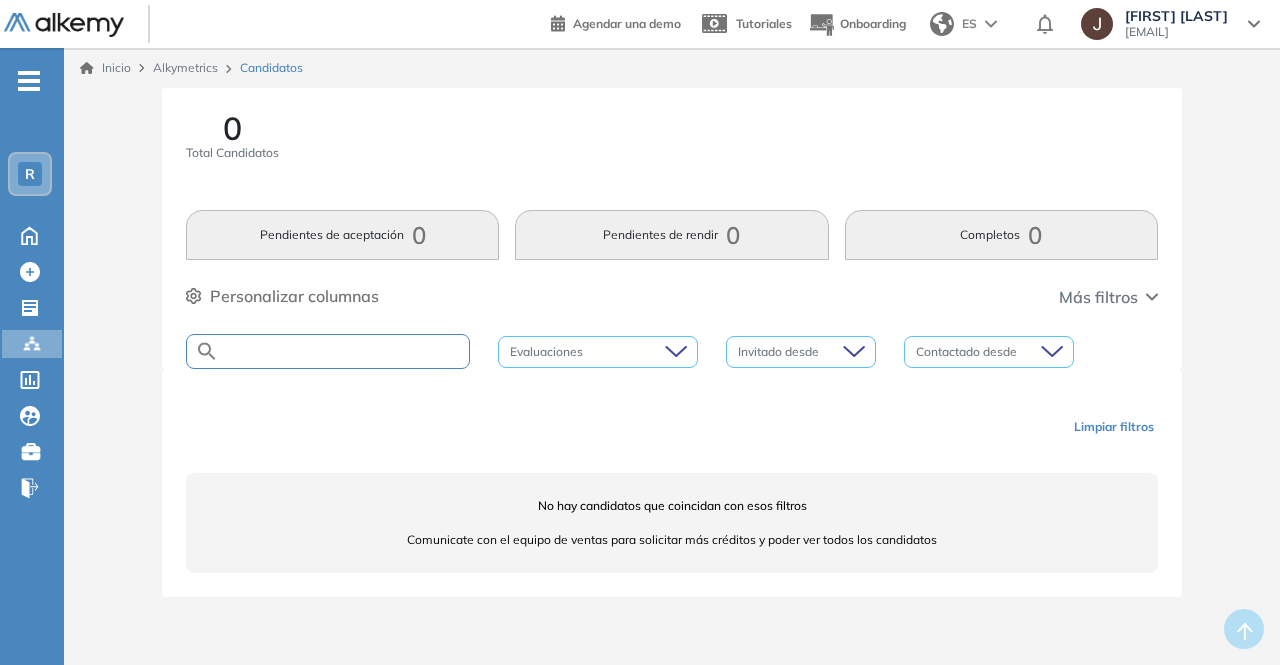 paste on "**********" 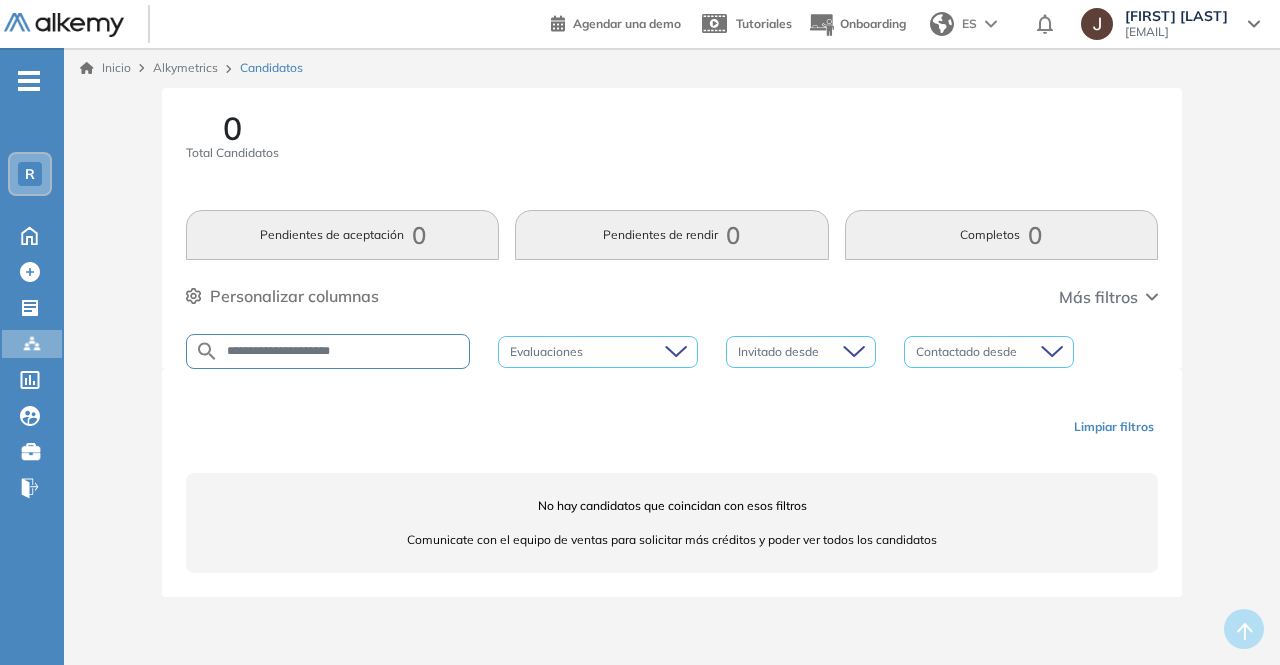 type on "**********" 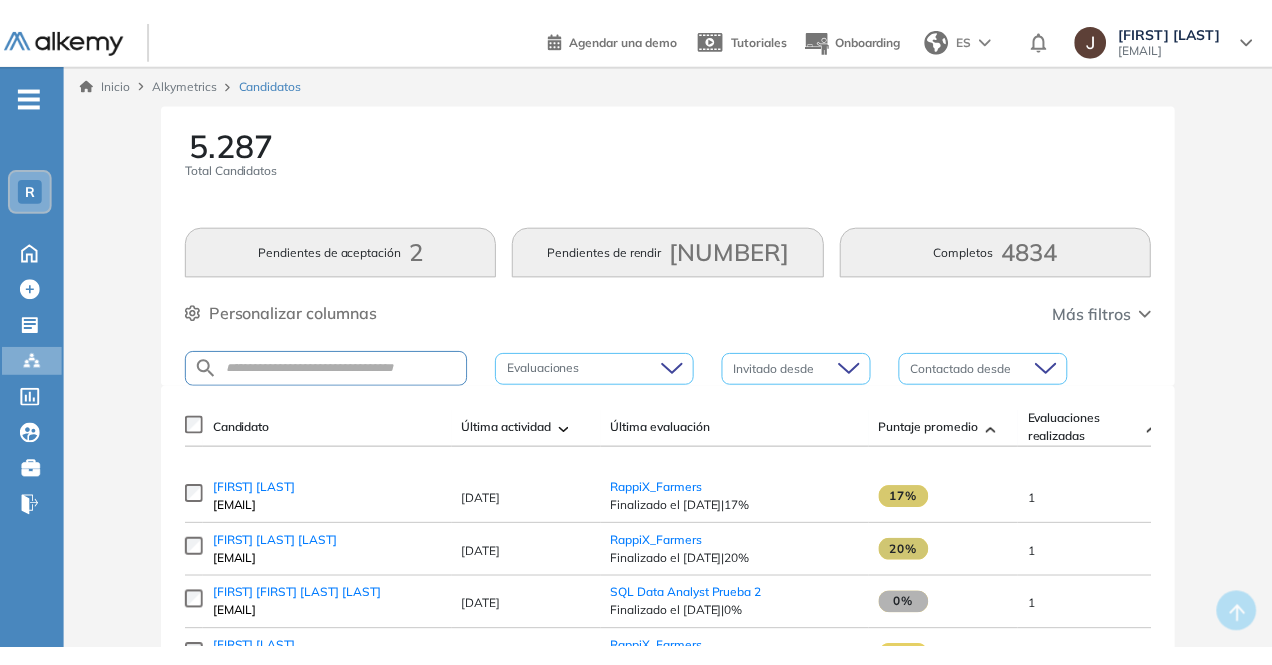 scroll, scrollTop: 0, scrollLeft: 0, axis: both 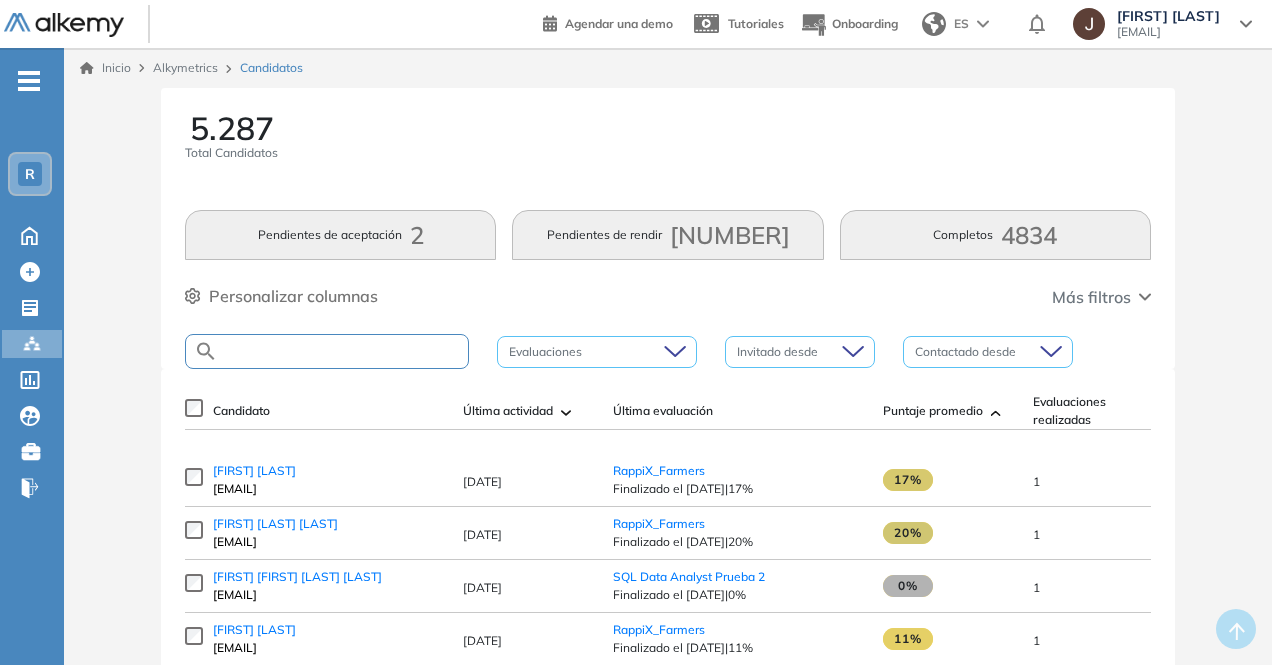 click at bounding box center [343, 351] 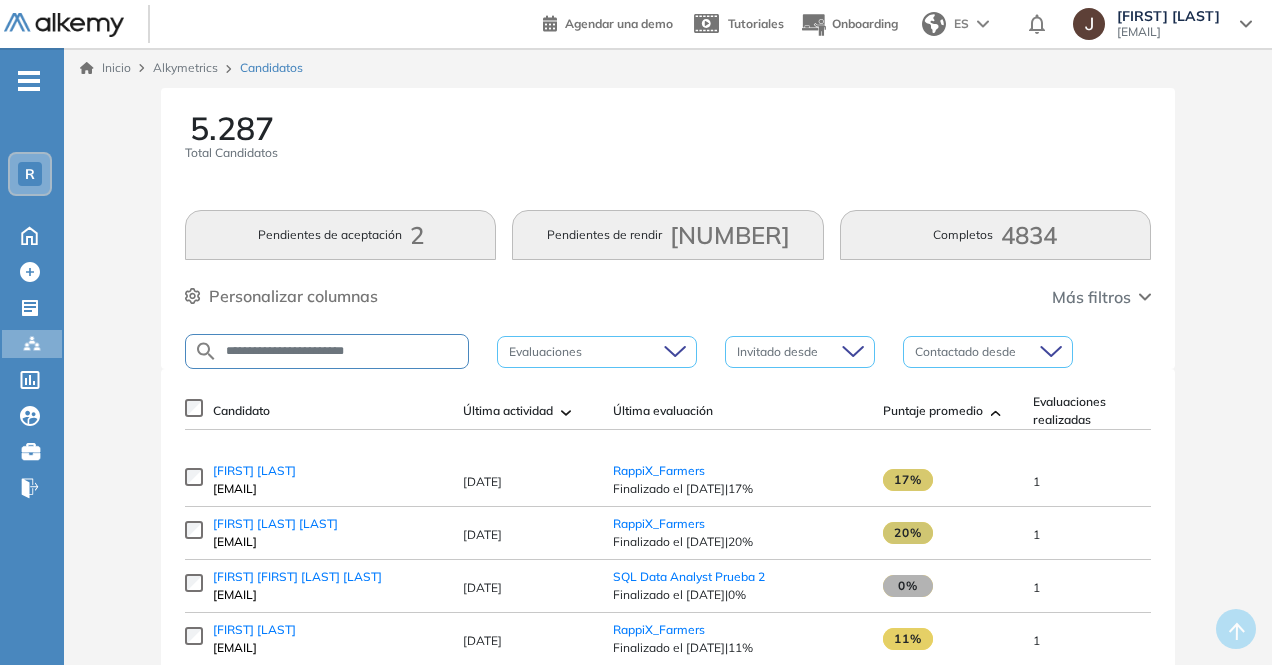 type on "**********" 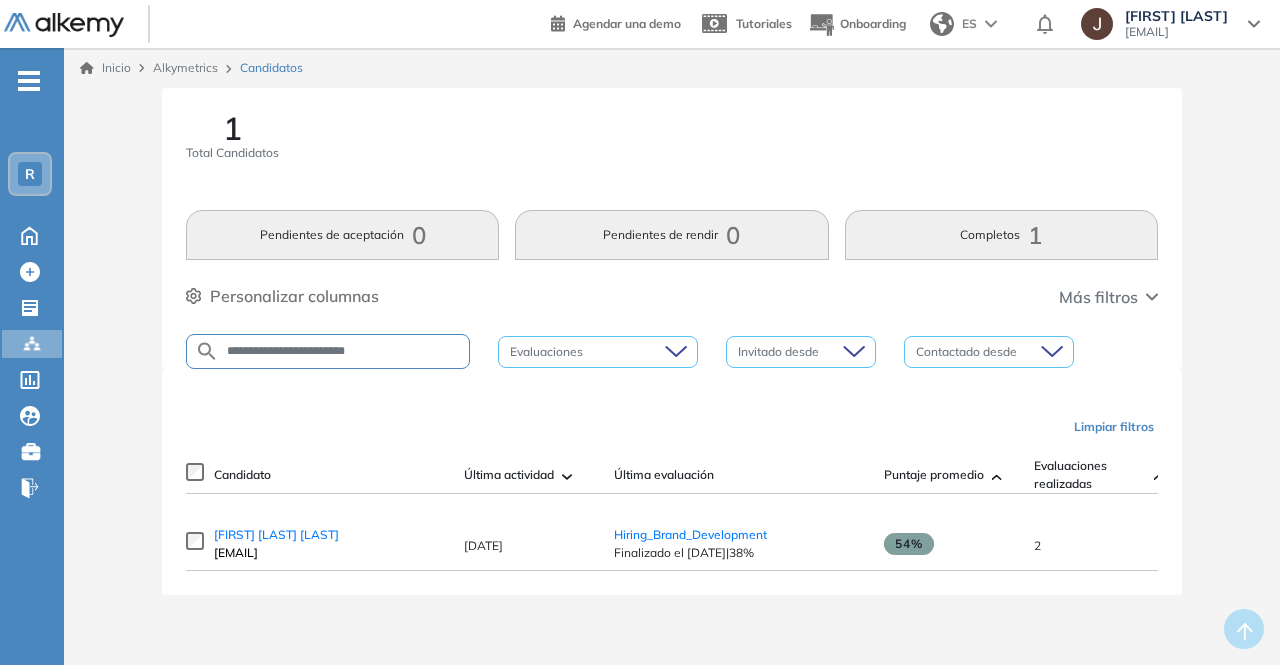 click on "2" at bounding box center [1099, 544] 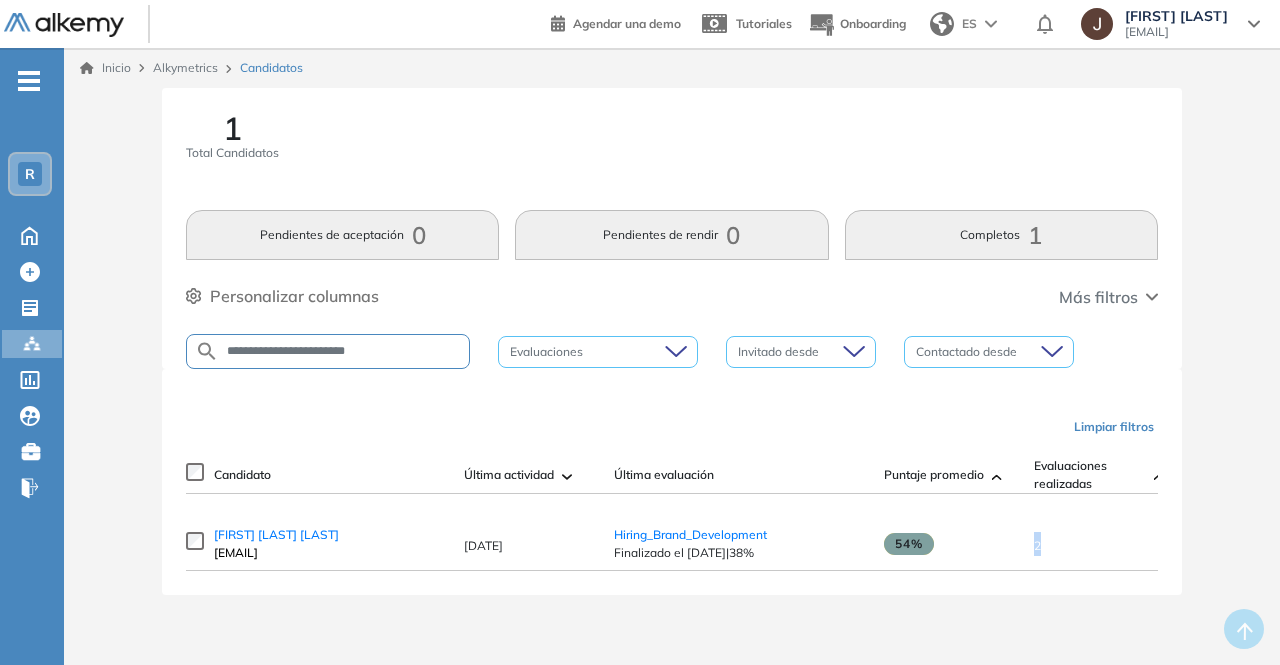 click on "2" at bounding box center [1037, 545] 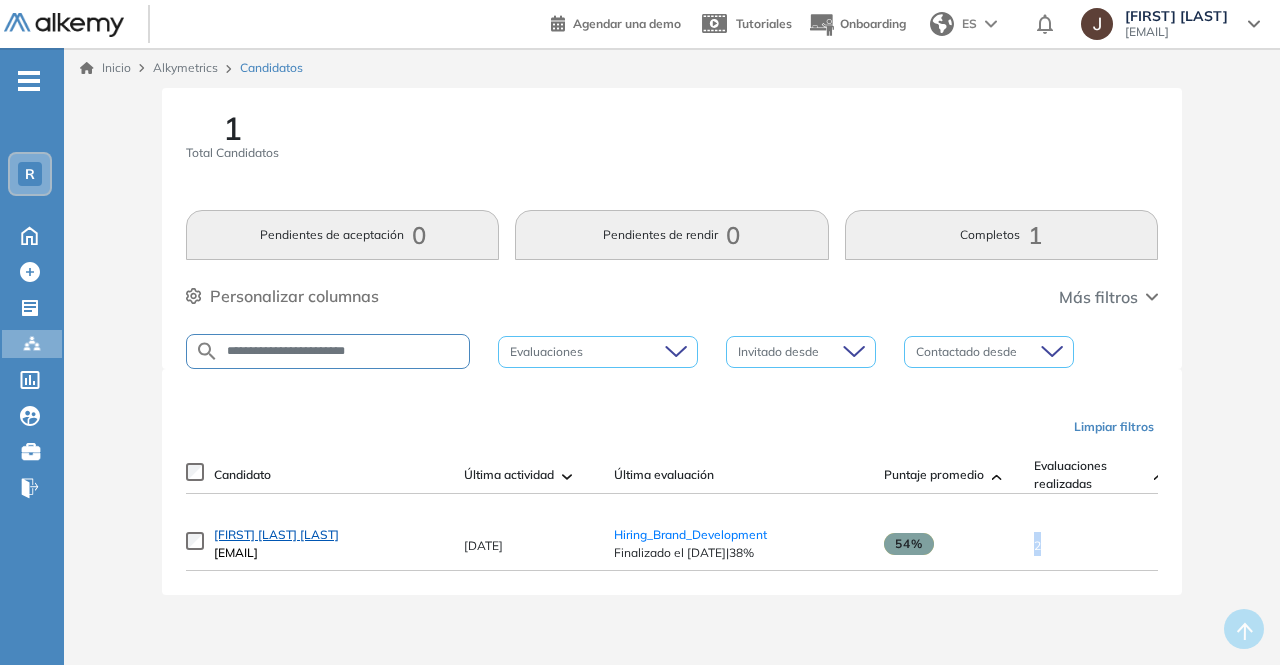 click on "[FIRST] [LAST] [LAST]" at bounding box center [276, 534] 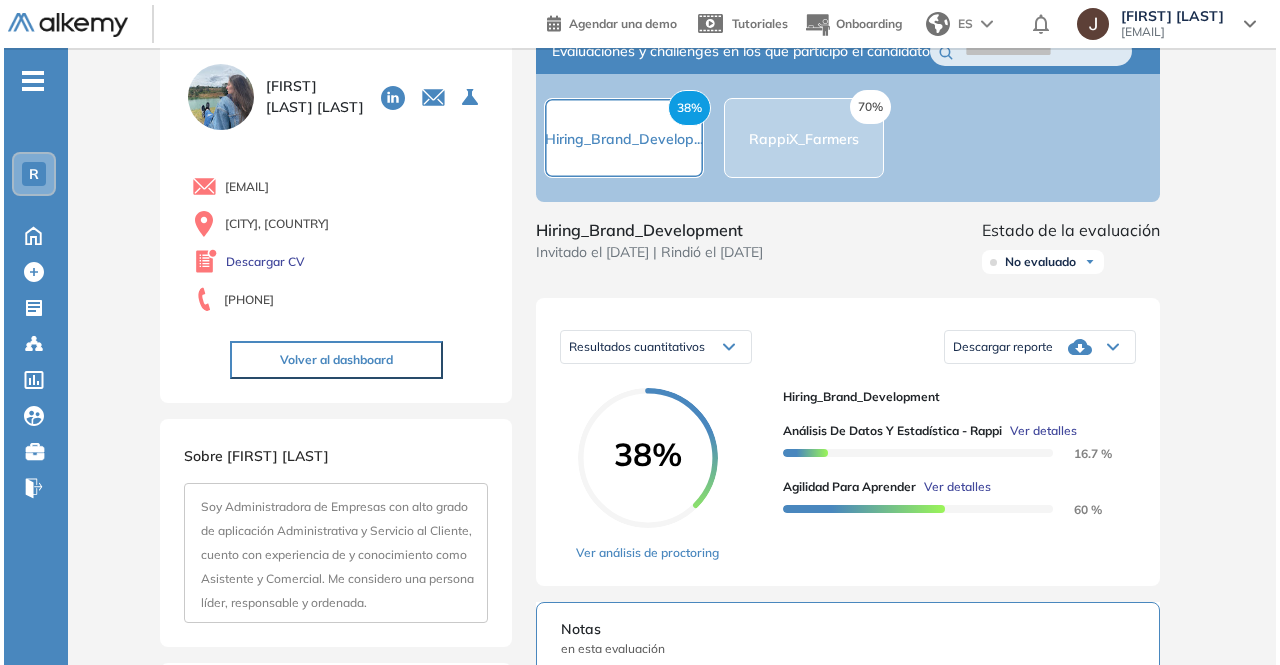 scroll, scrollTop: 0, scrollLeft: 0, axis: both 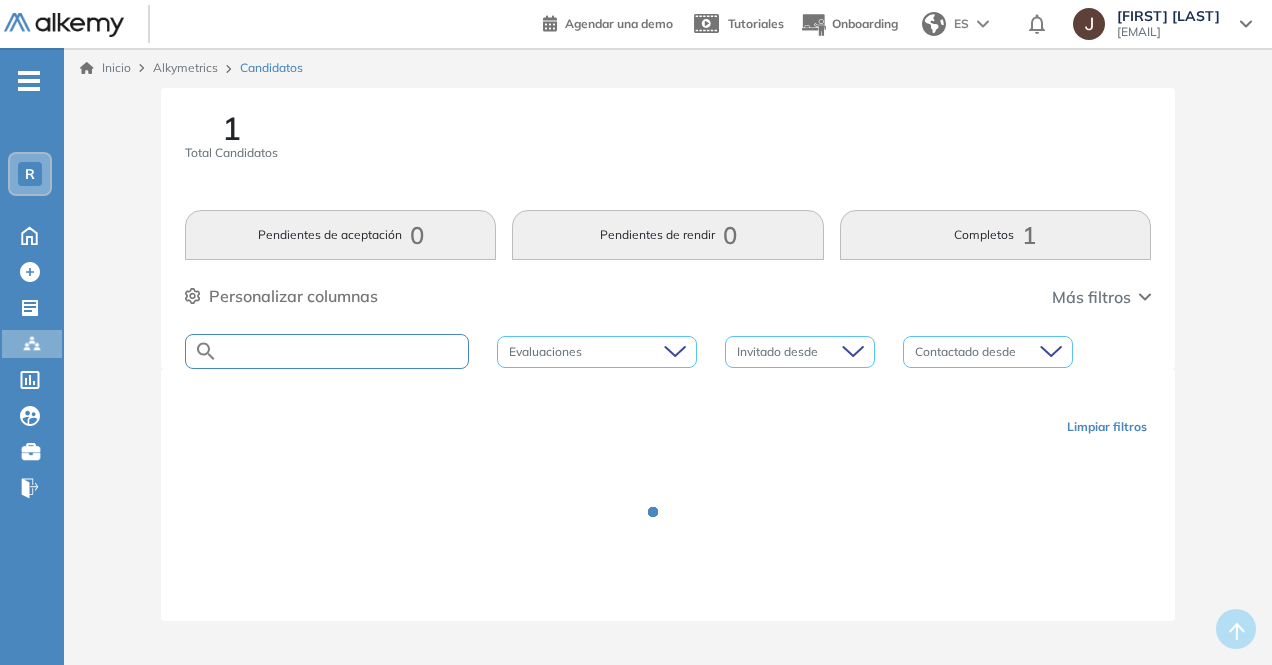 click at bounding box center [343, 351] 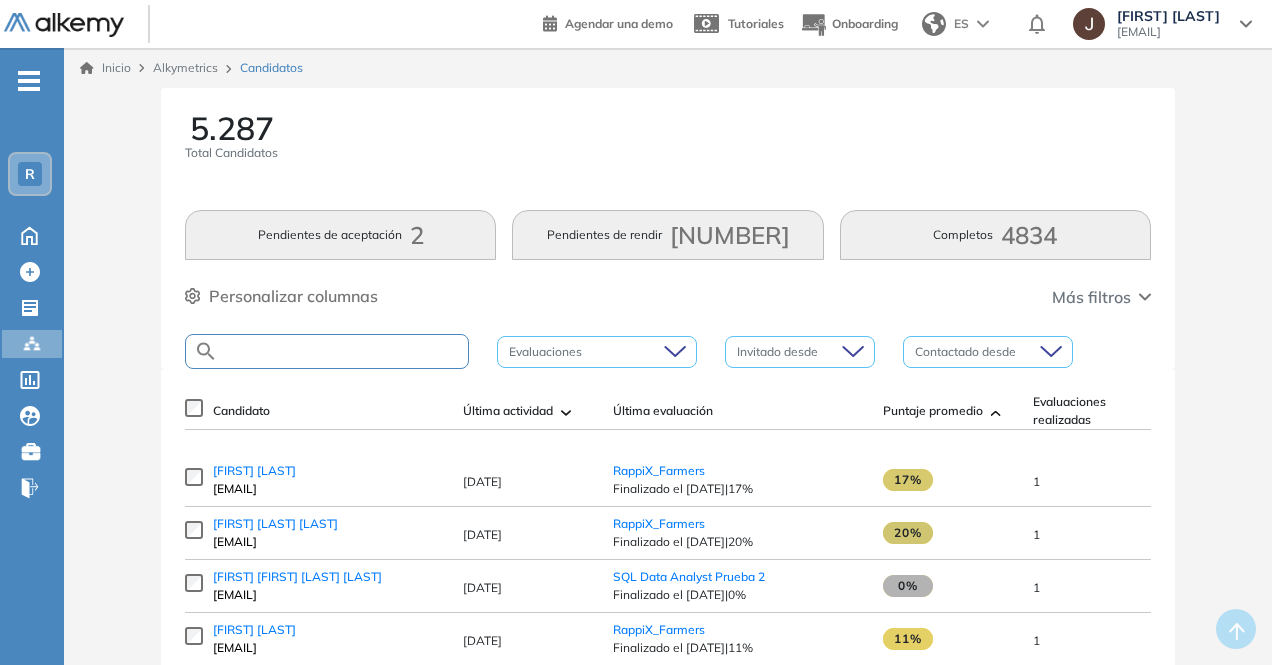 paste on "**********" 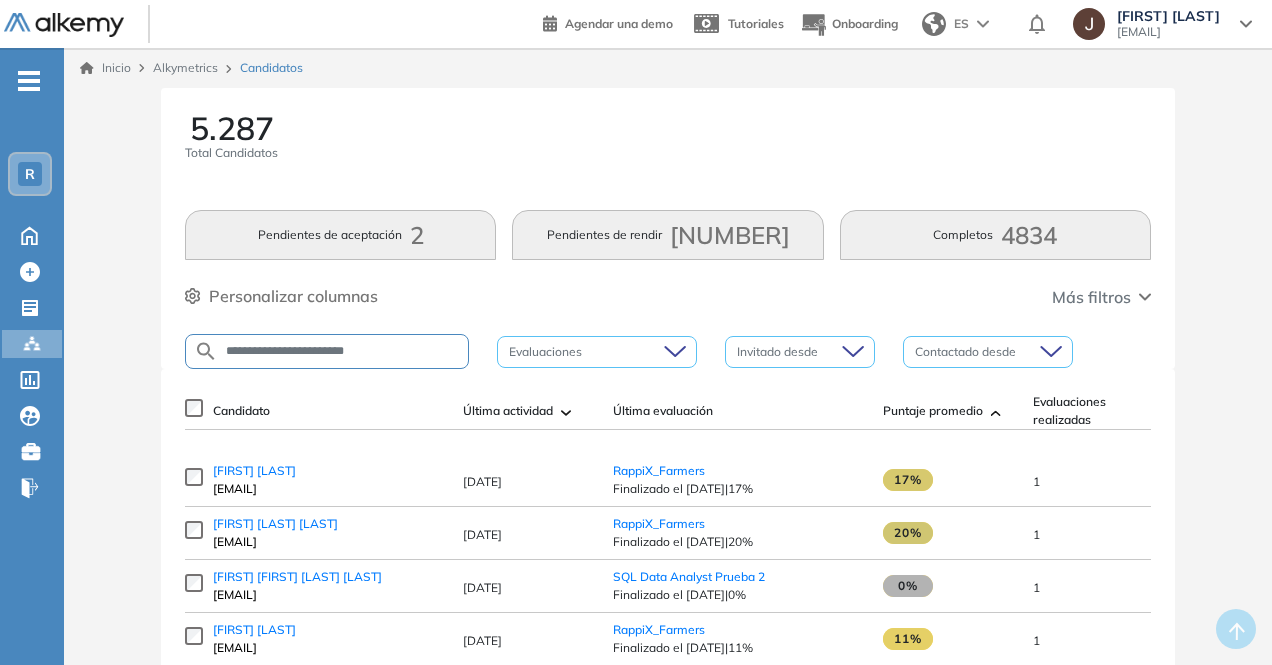 type on "**********" 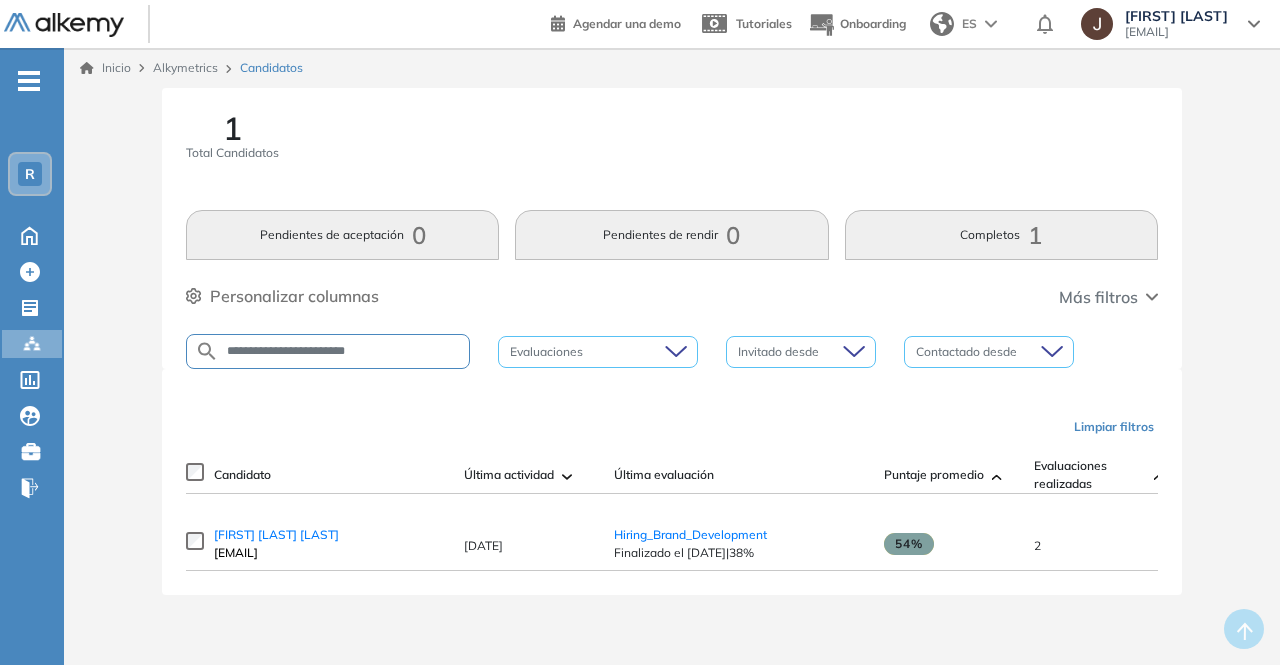 click on "2" at bounding box center [1099, 544] 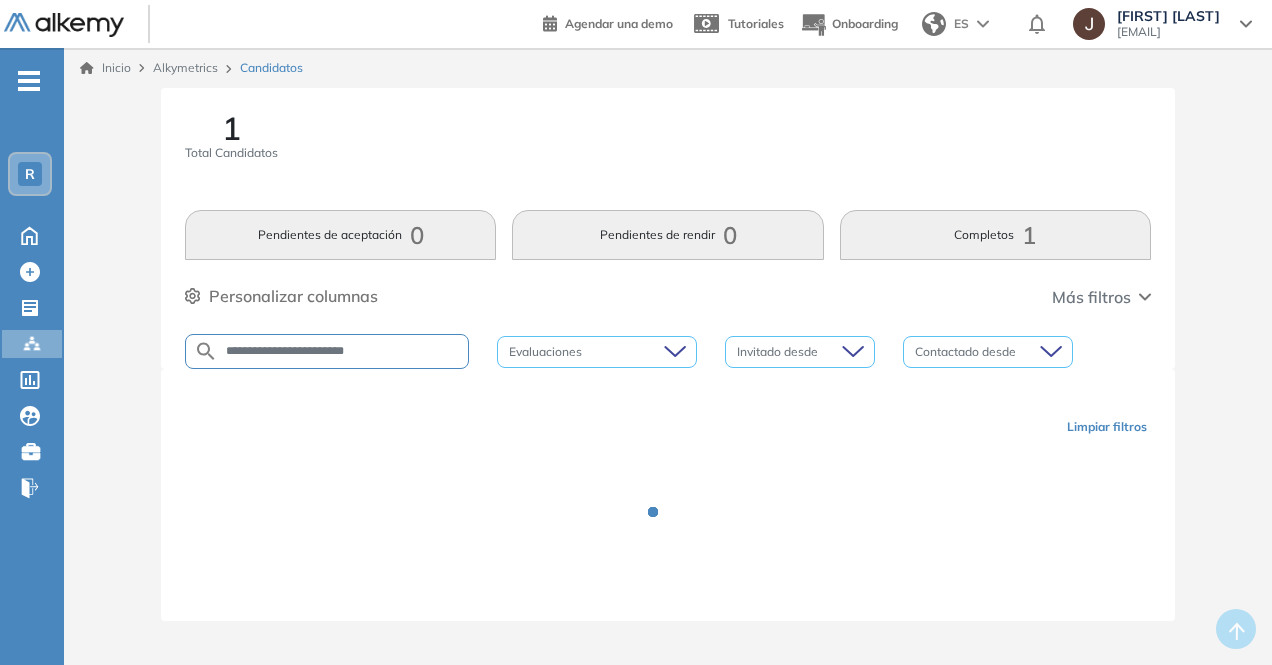 click on "**********" at bounding box center [343, 351] 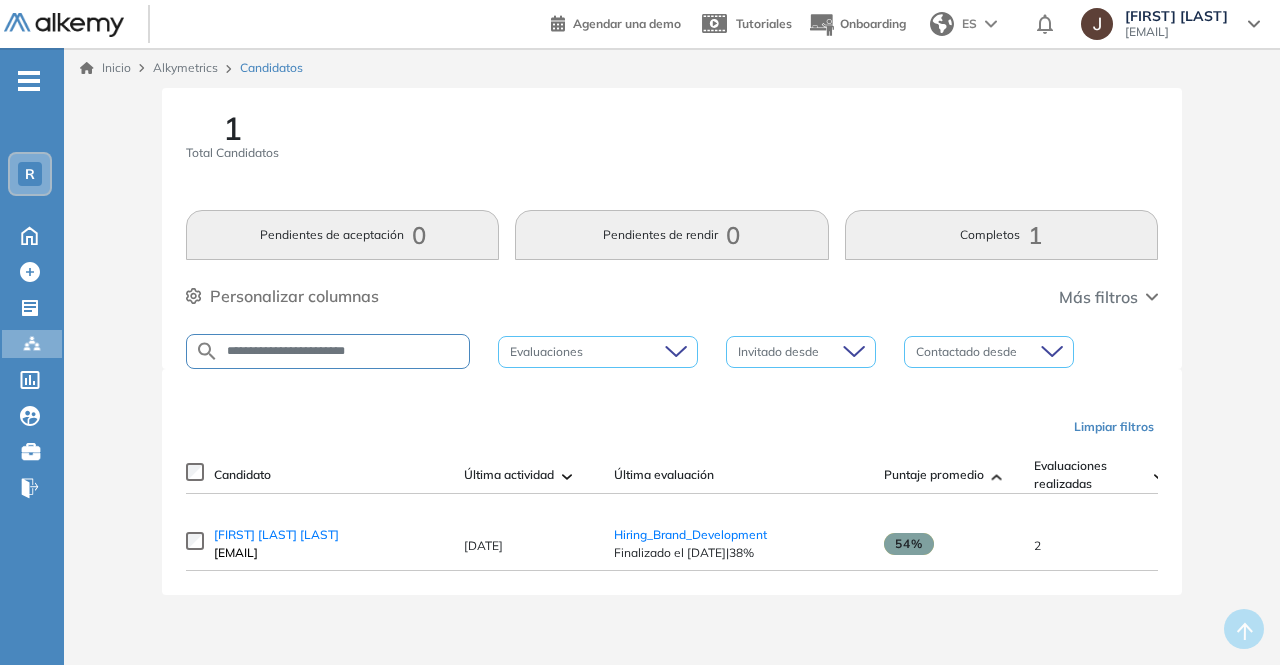 click on "Evaluaciones realizadas" at bounding box center (1090, 475) 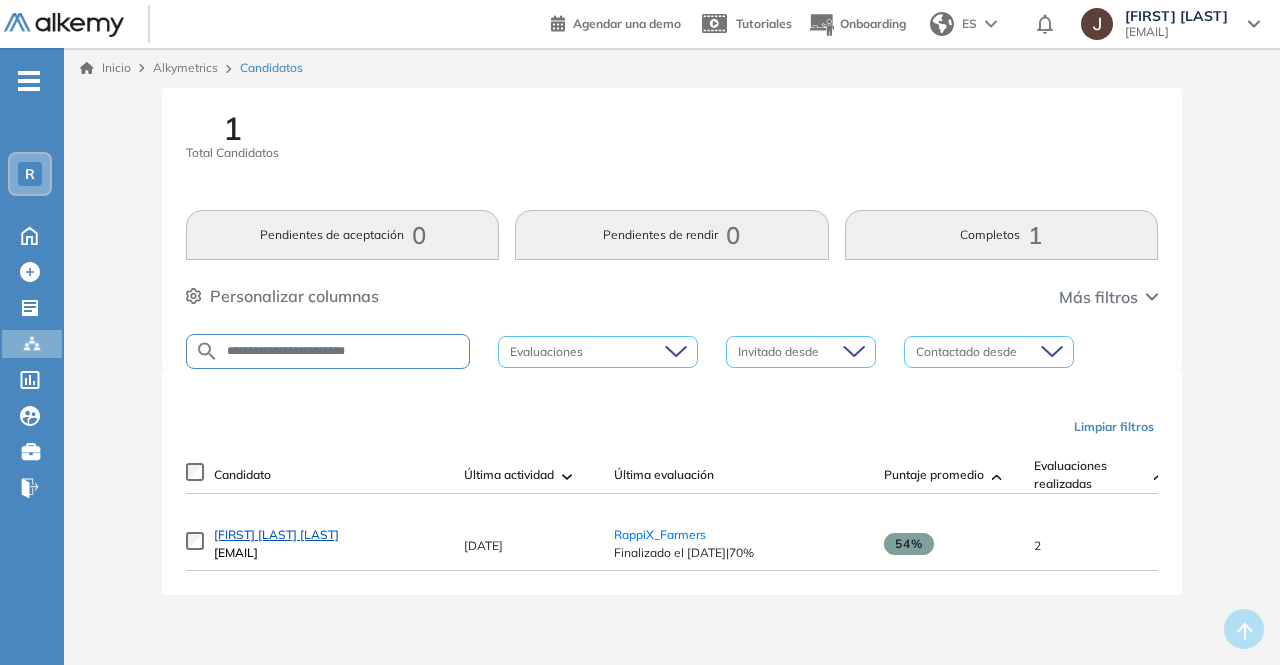 click on "[FIRST] [LAST] [LAST]" at bounding box center [276, 534] 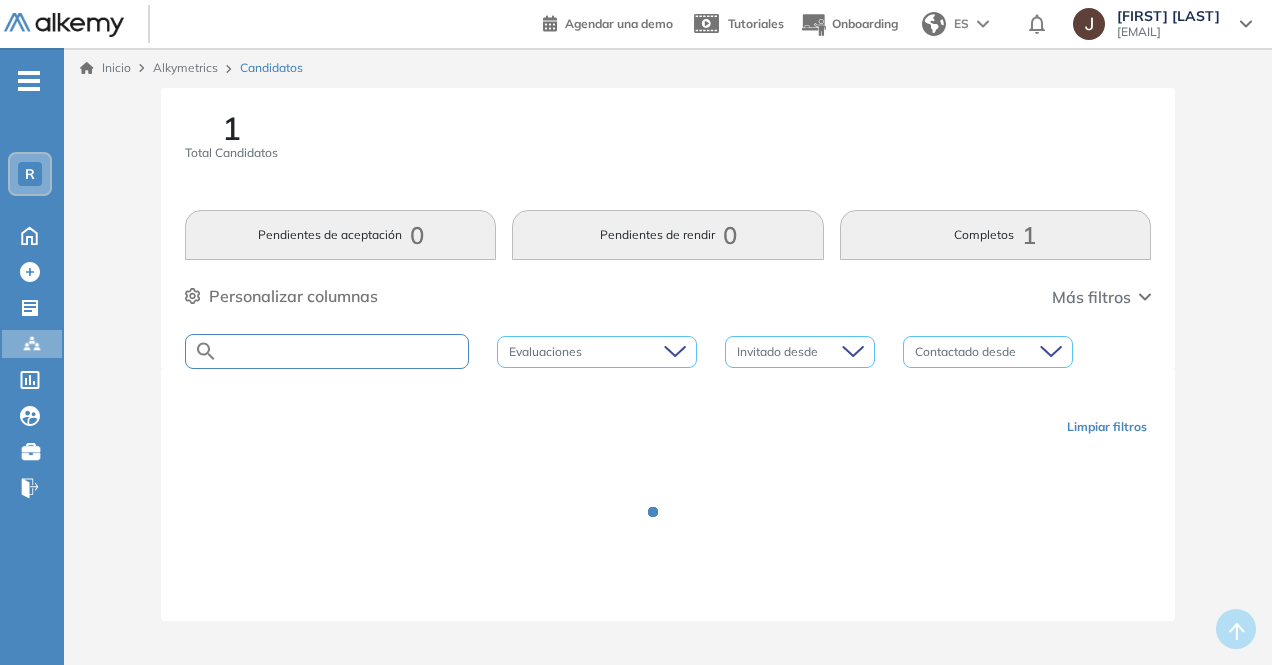 click at bounding box center [343, 351] 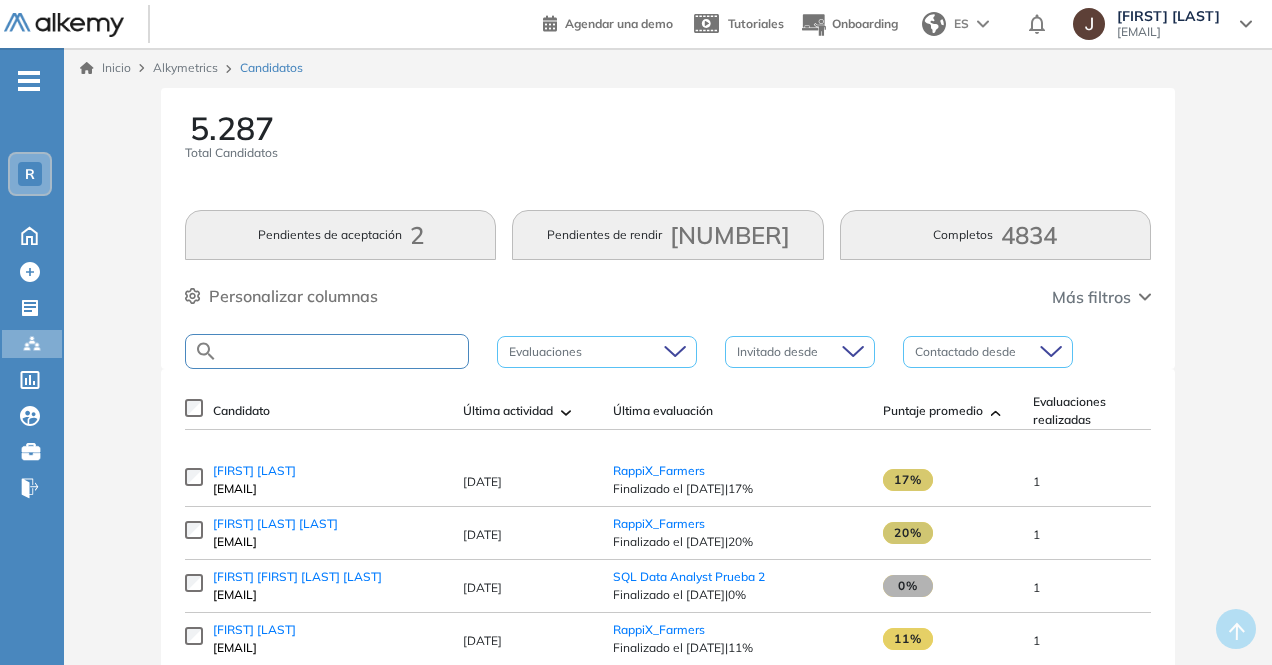 paste on "**********" 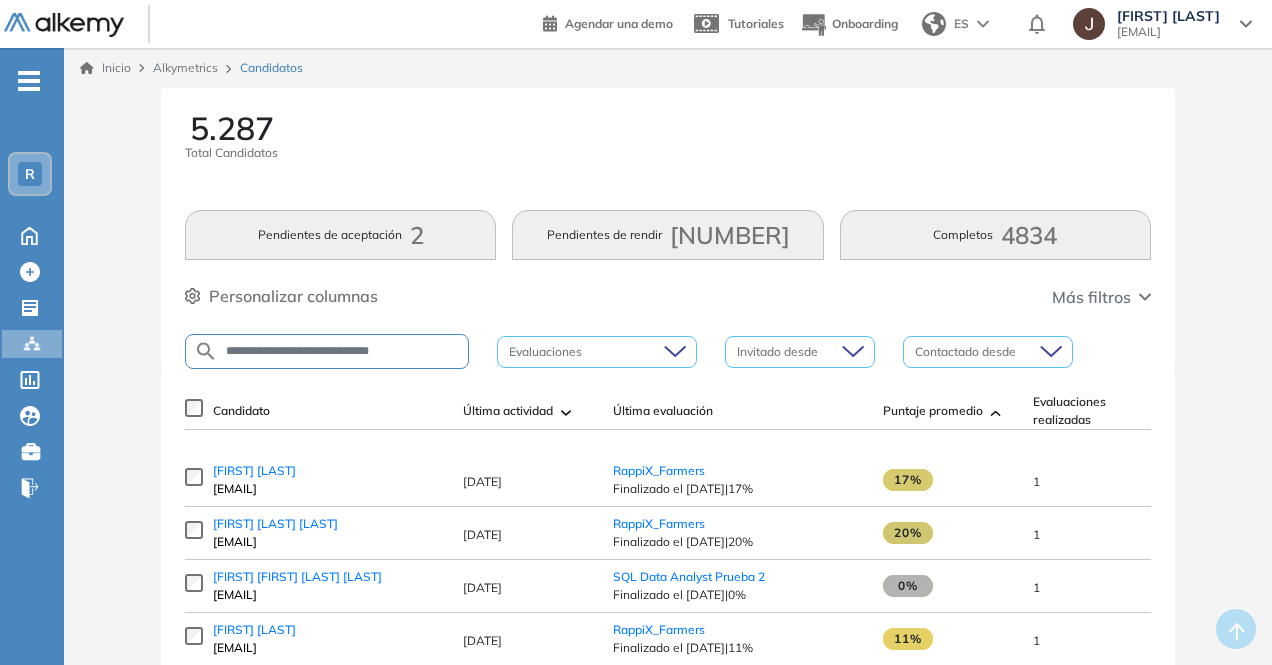 click on "**********" at bounding box center (327, 351) 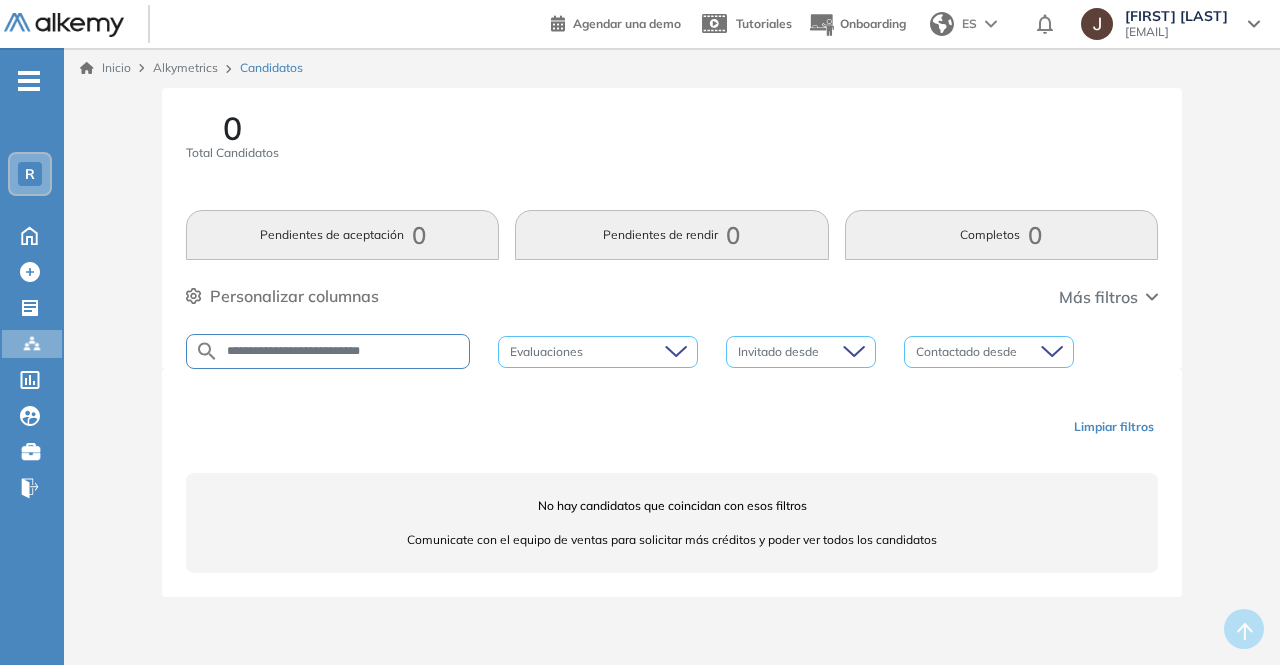 drag, startPoint x: 418, startPoint y: 351, endPoint x: 362, endPoint y: 345, distance: 56.32051 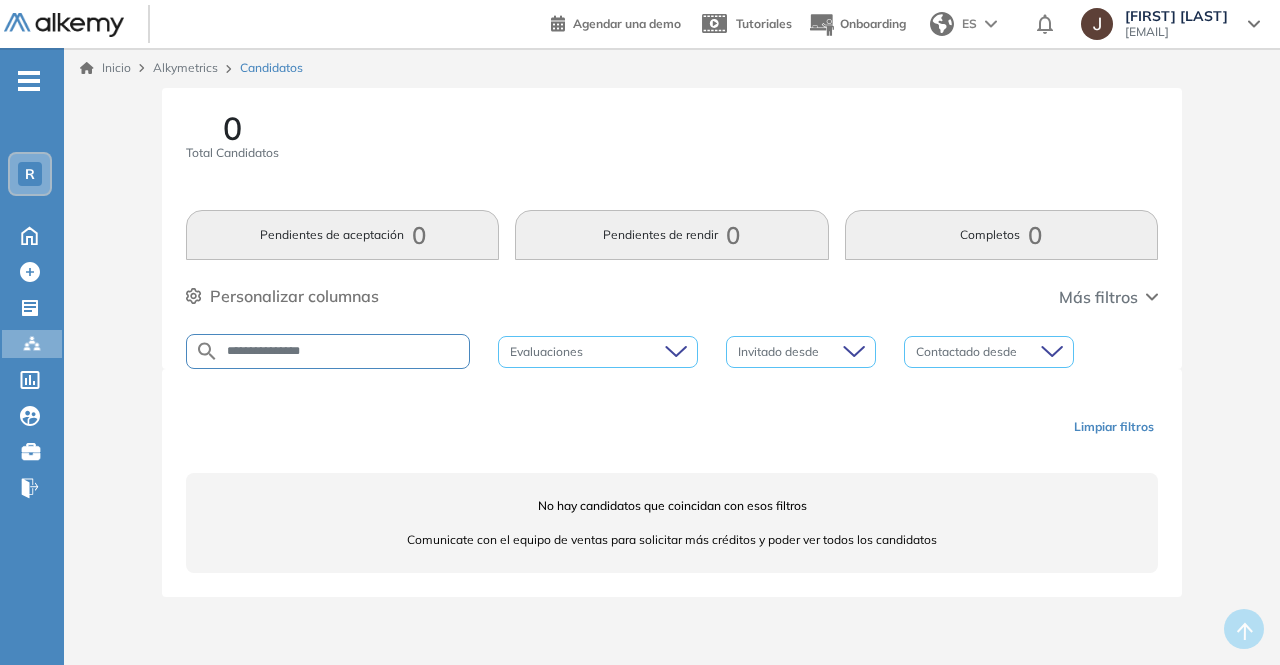 type on "**********" 